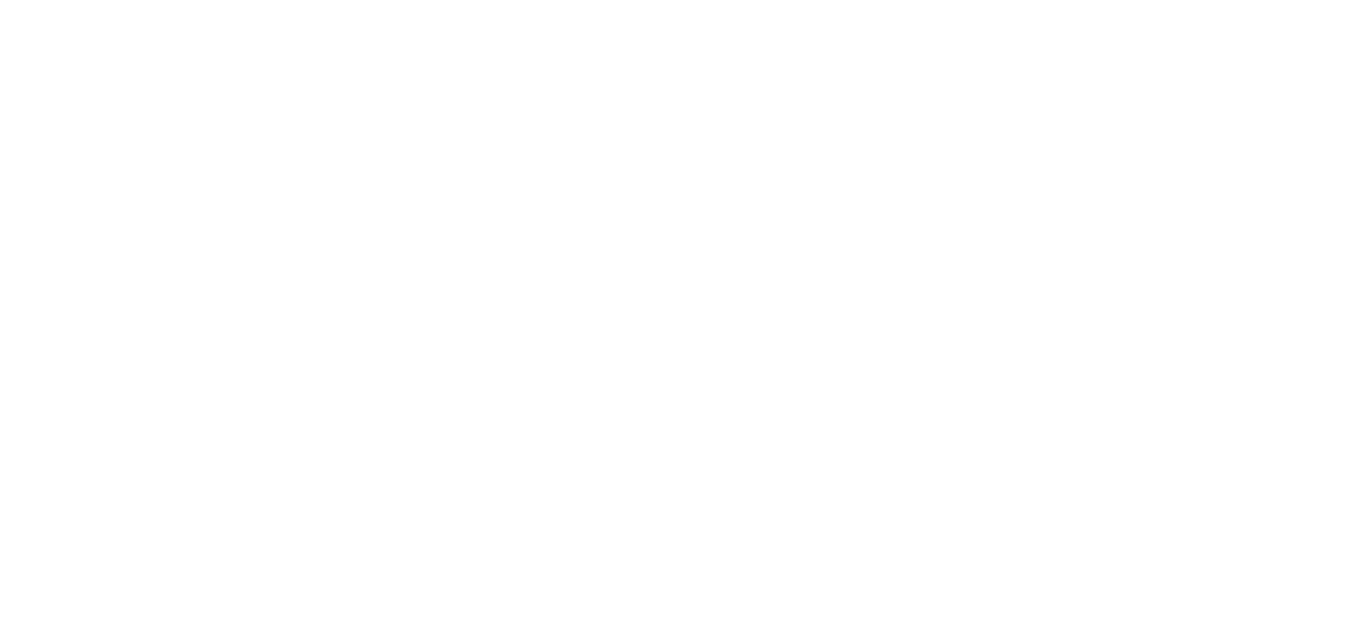 scroll, scrollTop: 0, scrollLeft: 0, axis: both 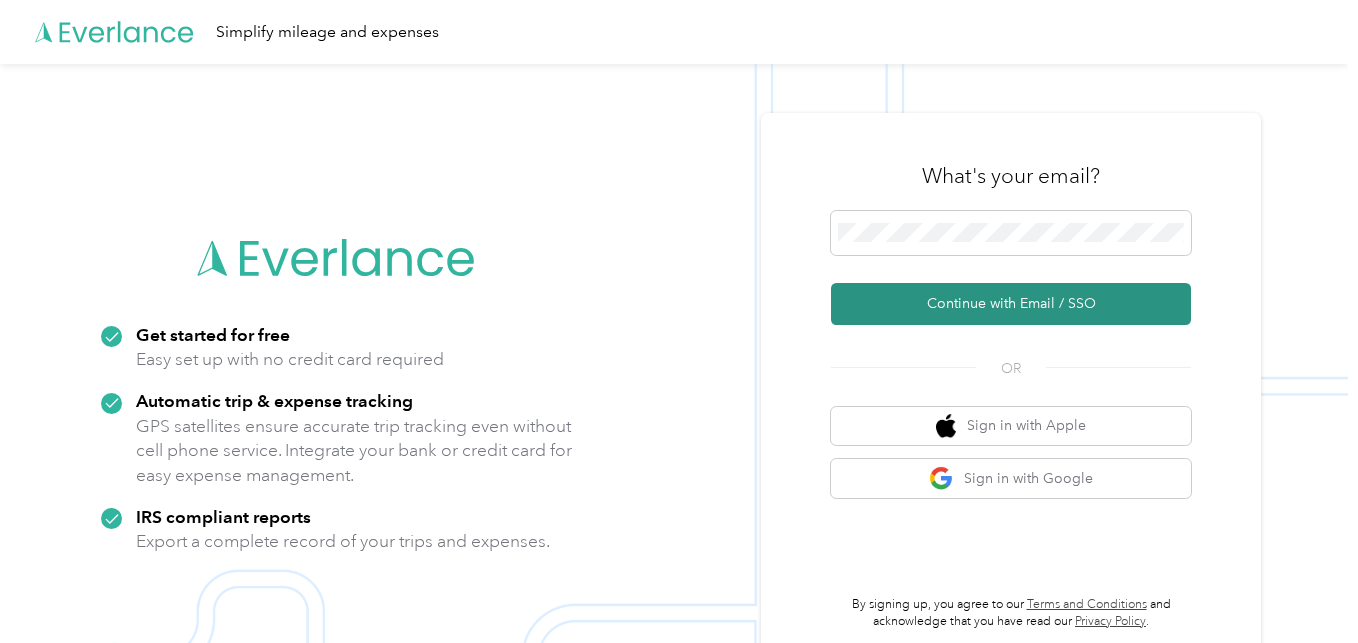 click on "Continue with Email / SSO" at bounding box center [1011, 304] 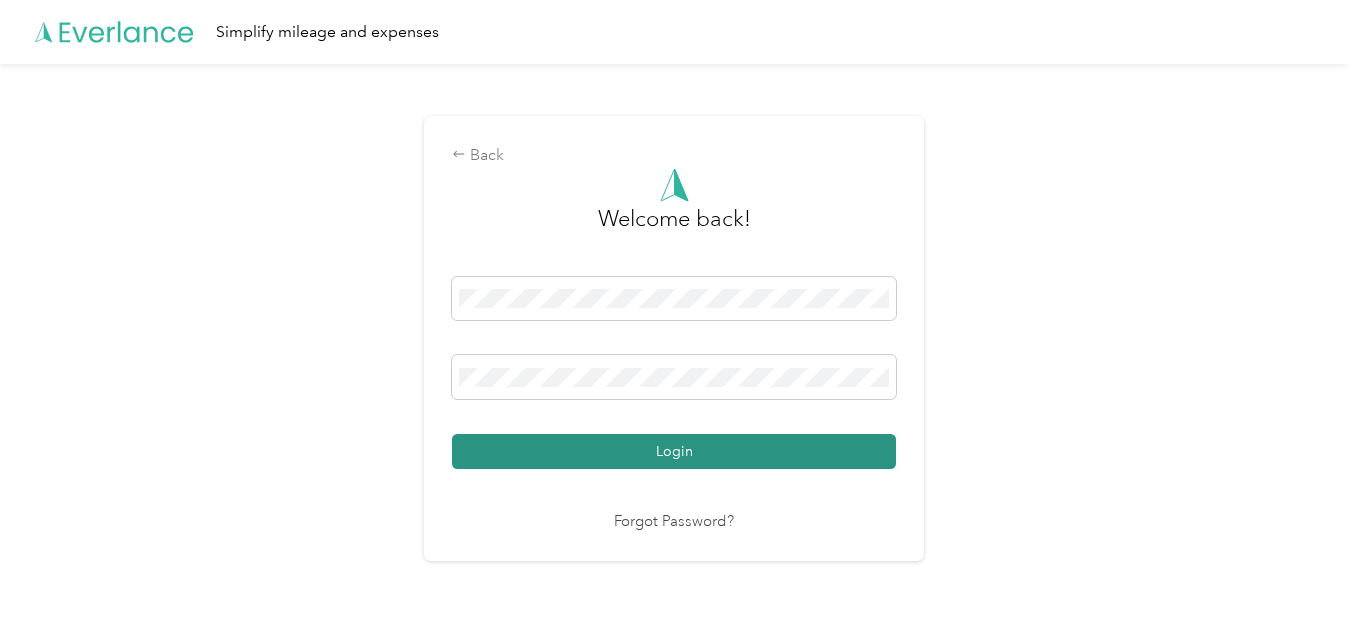 click on "Login" at bounding box center [674, 451] 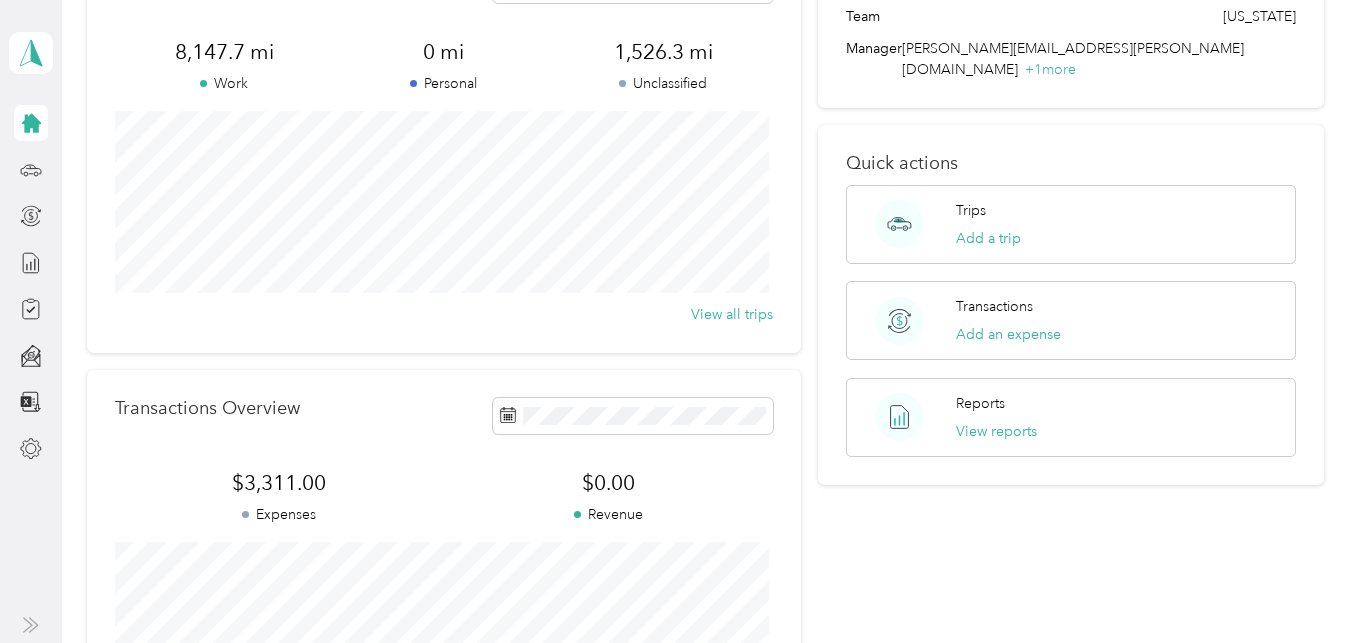 scroll, scrollTop: 0, scrollLeft: 0, axis: both 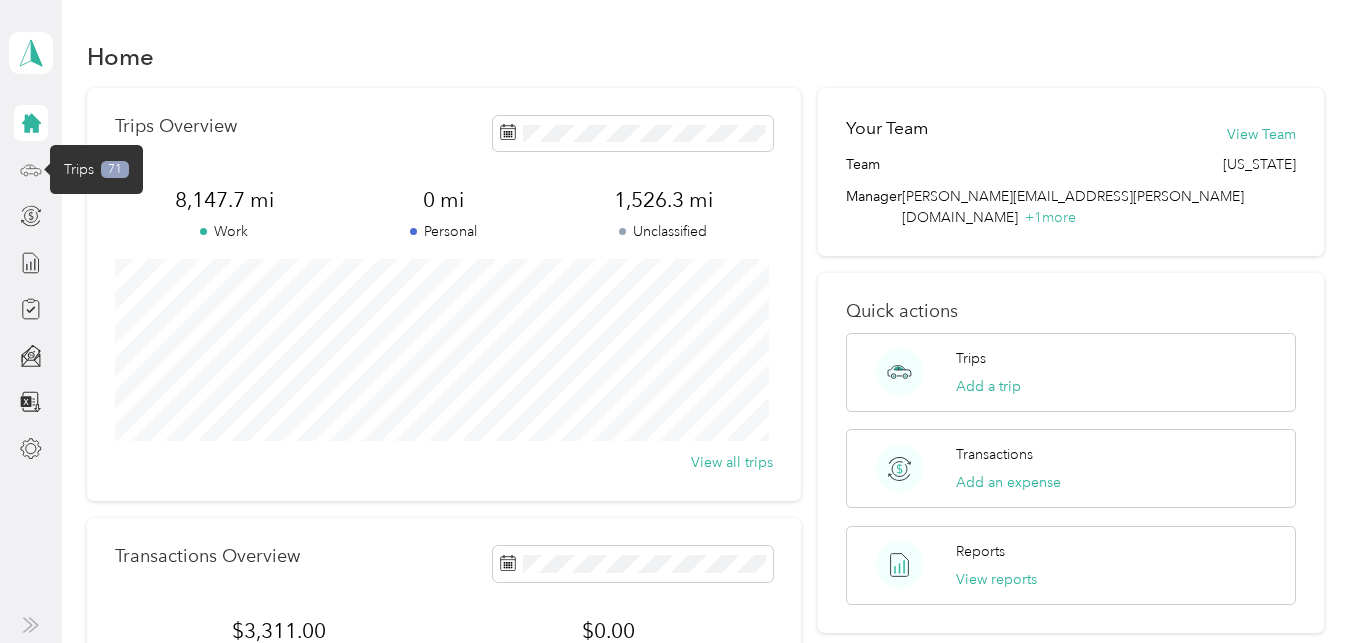 click 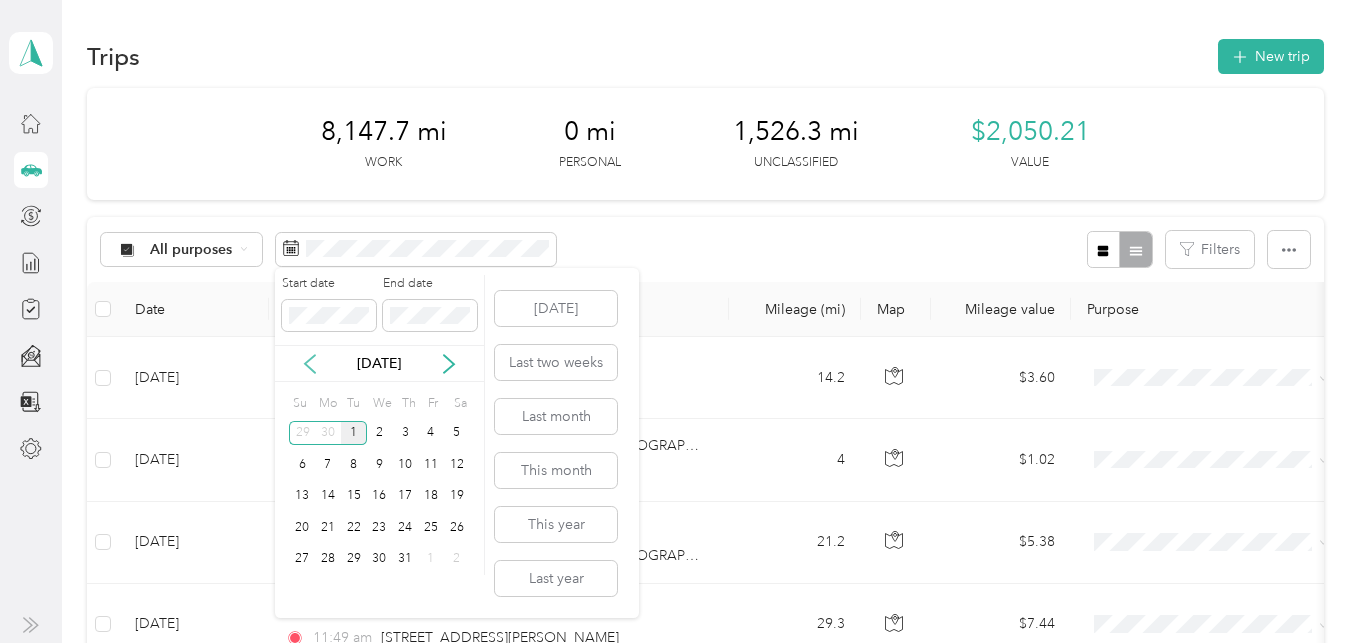 click 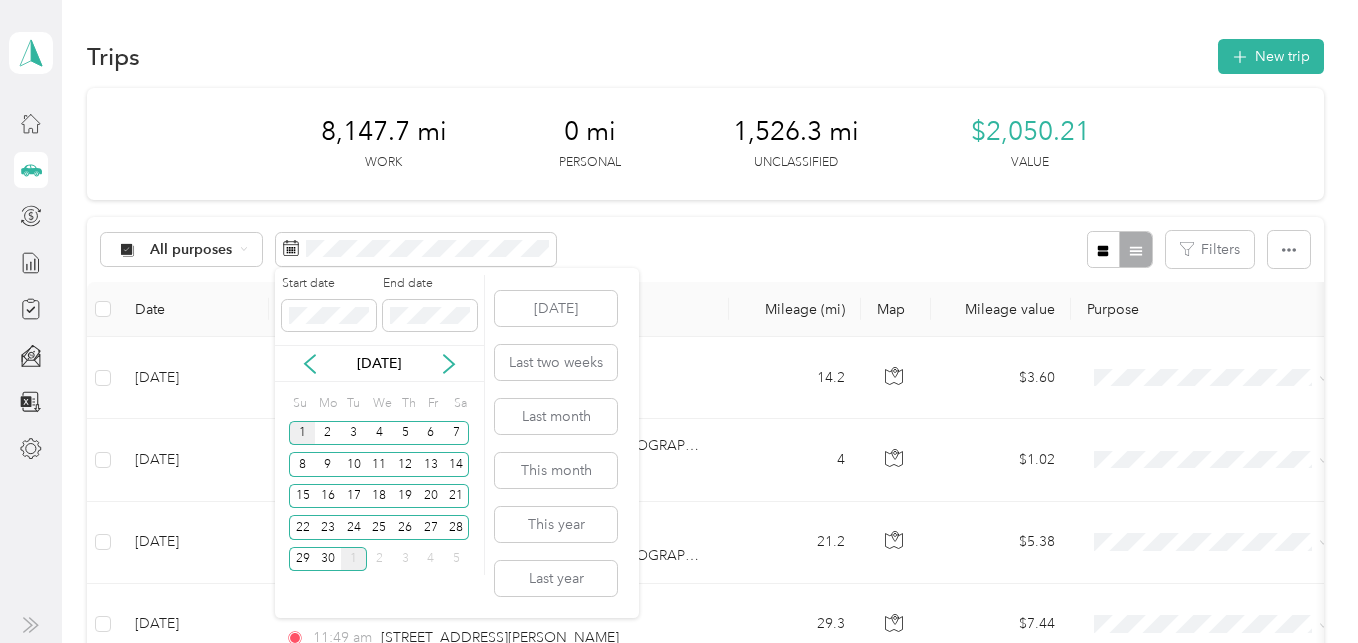 click on "1" at bounding box center [302, 433] 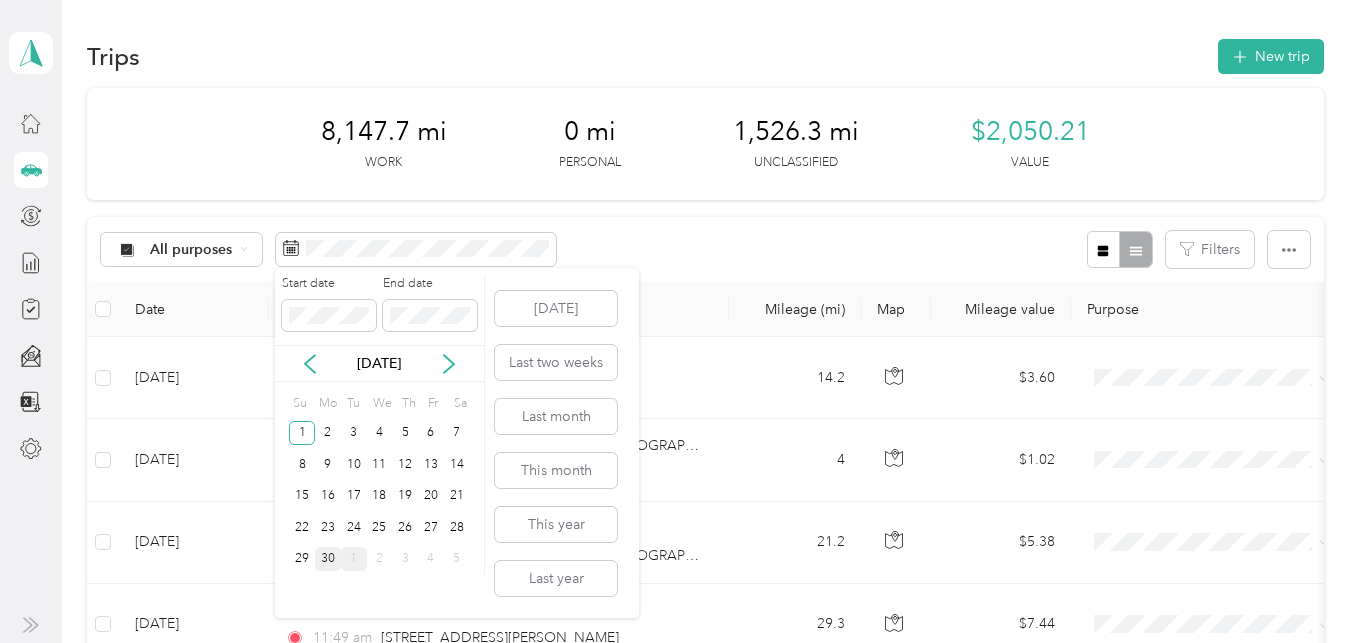 click on "30" at bounding box center [328, 559] 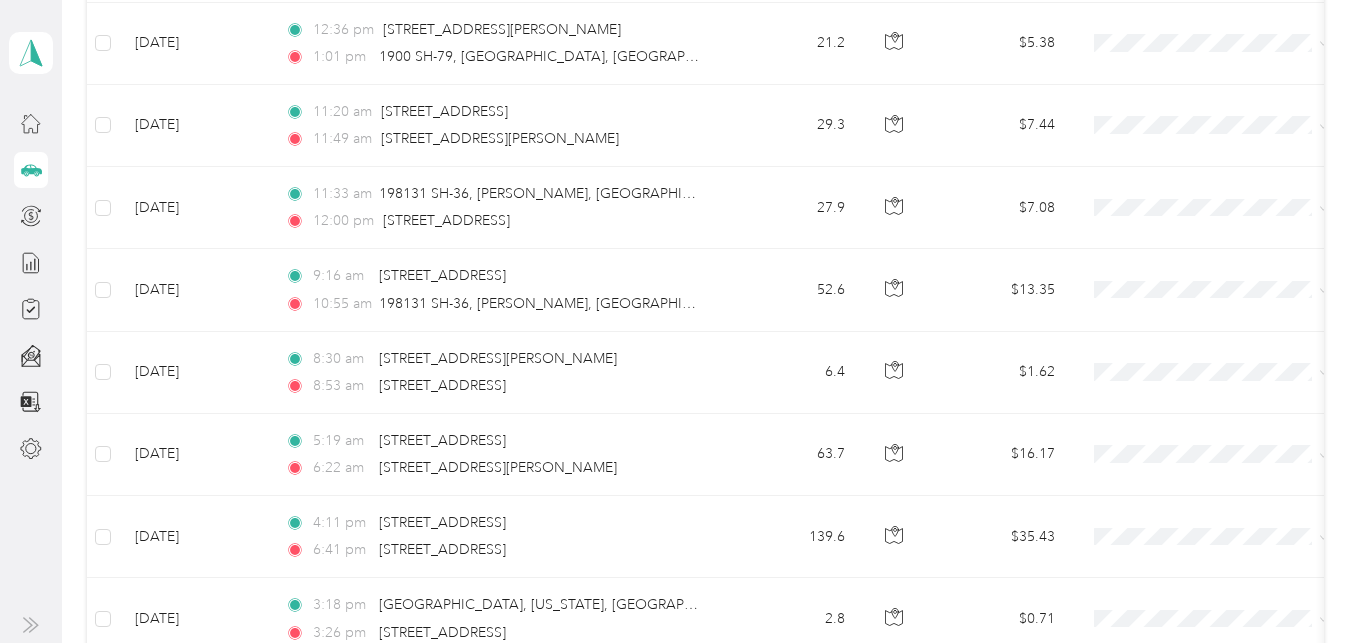 scroll, scrollTop: 609, scrollLeft: 0, axis: vertical 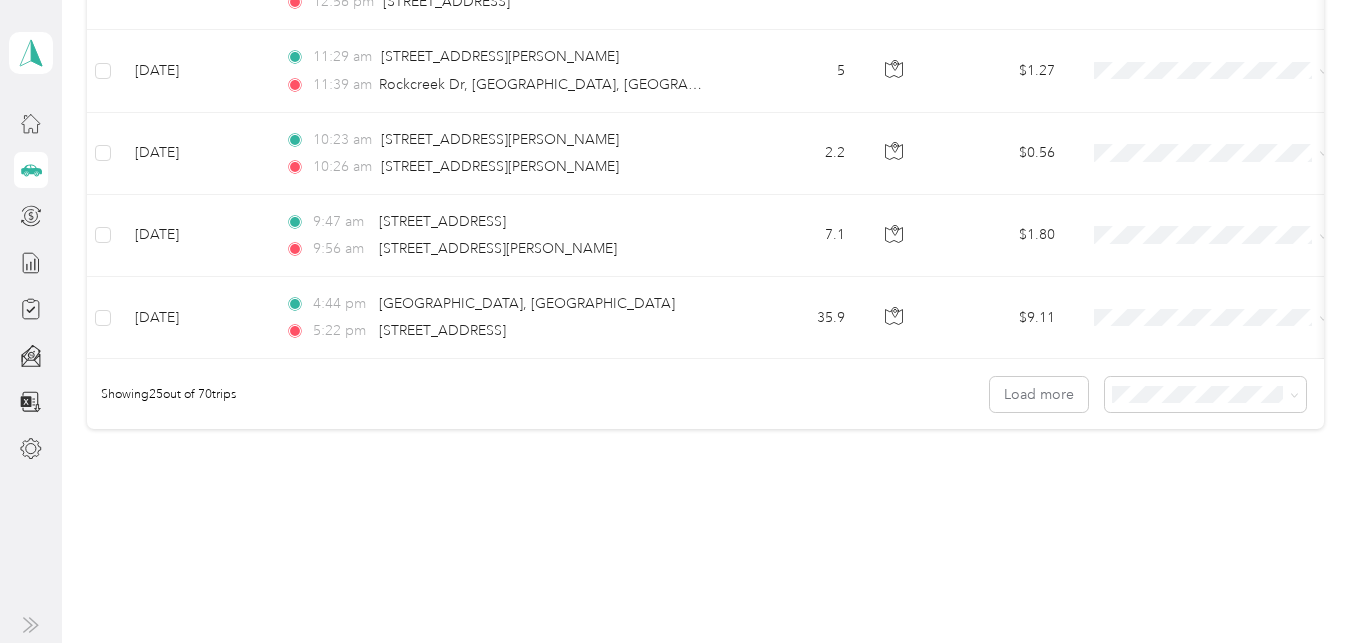 click on "100 per load" at bounding box center [1153, 518] 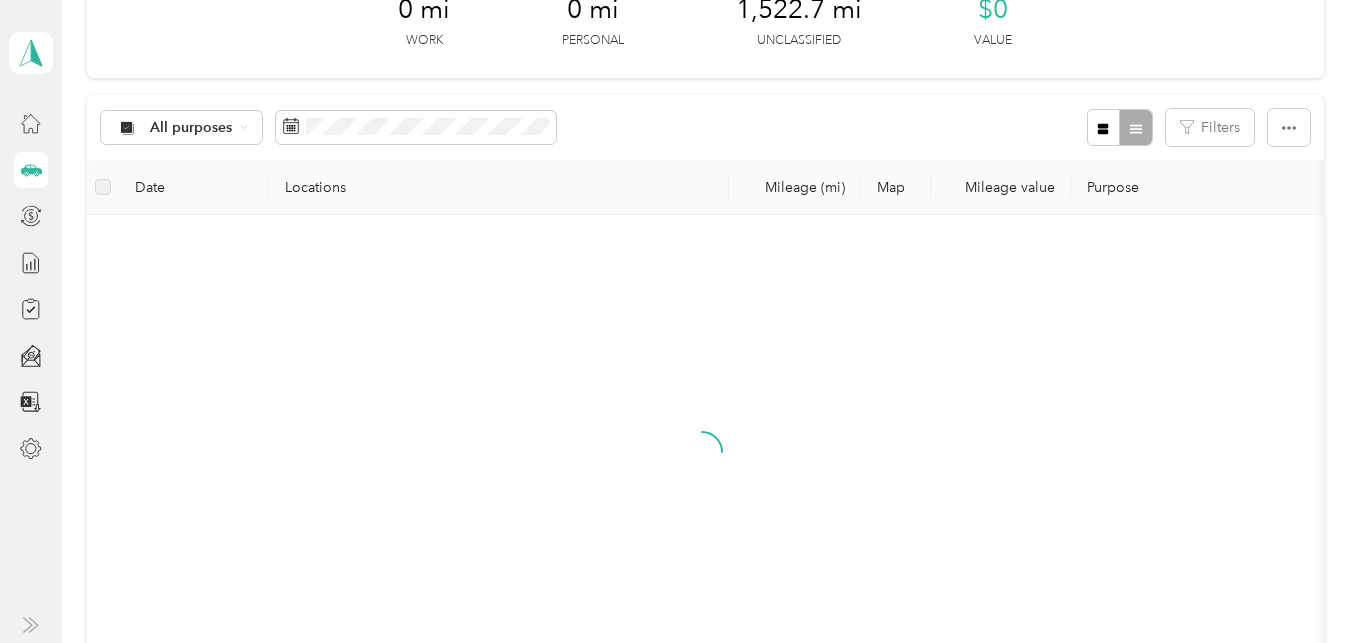 scroll, scrollTop: 0, scrollLeft: 0, axis: both 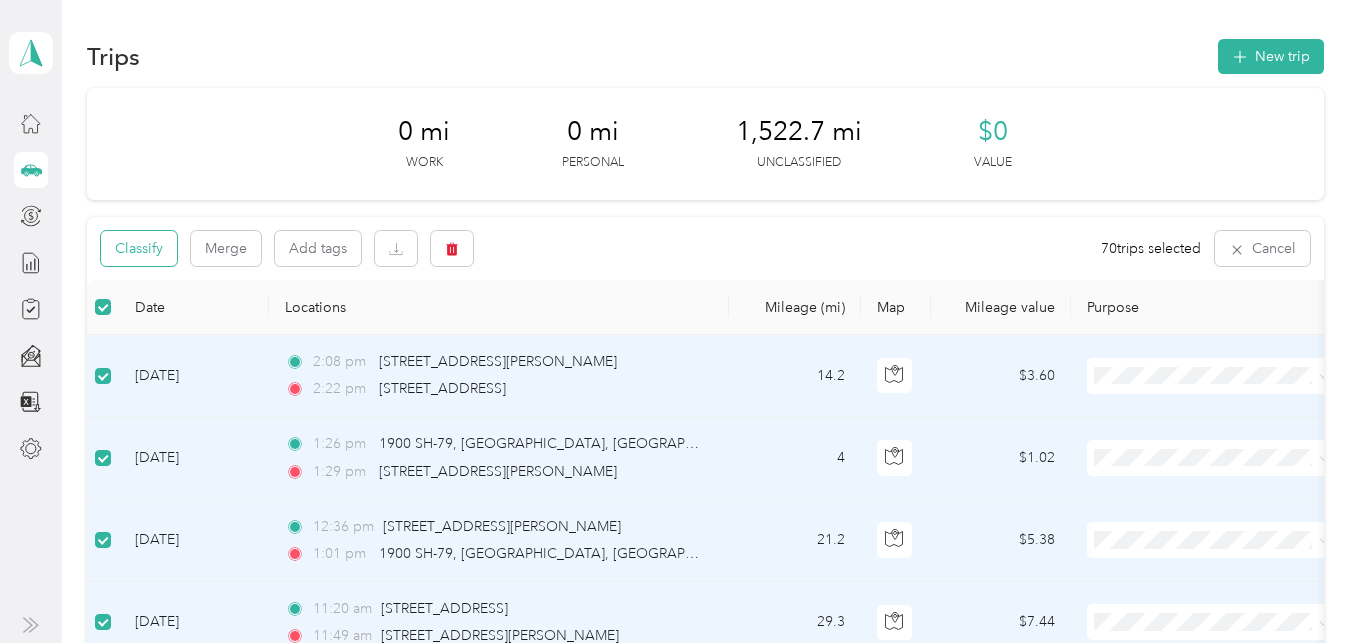 click on "Classify" at bounding box center (139, 248) 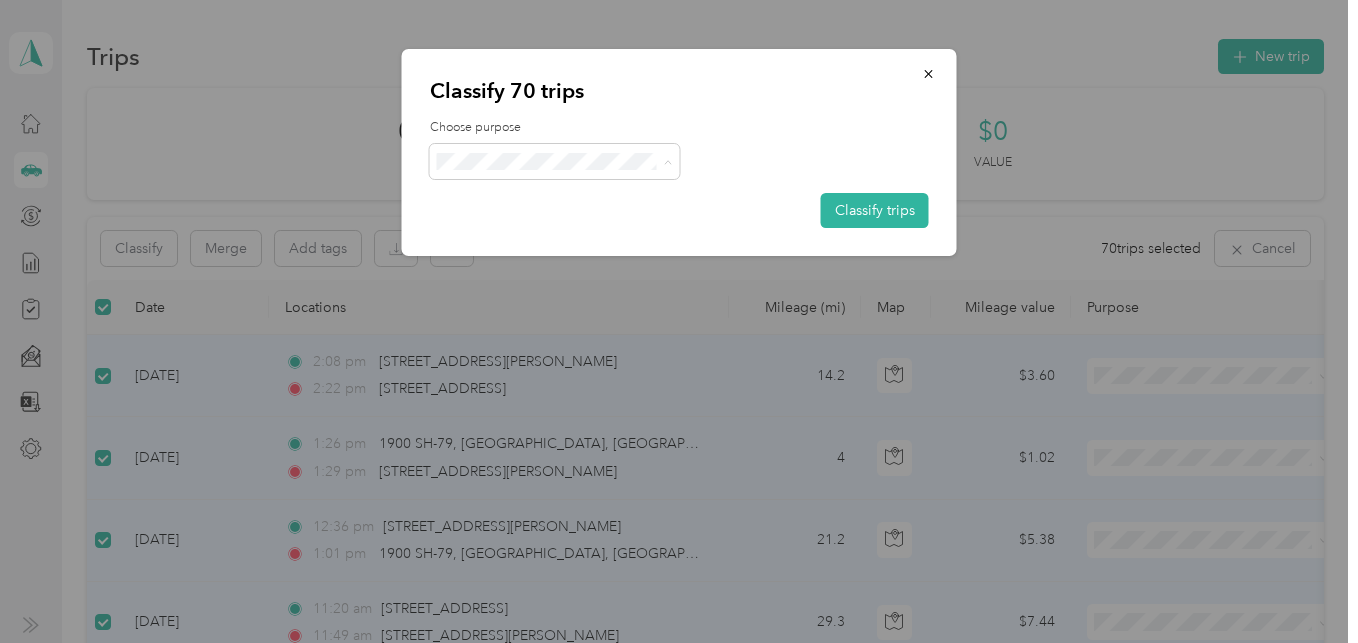 click on "Fisher59" at bounding box center [572, 200] 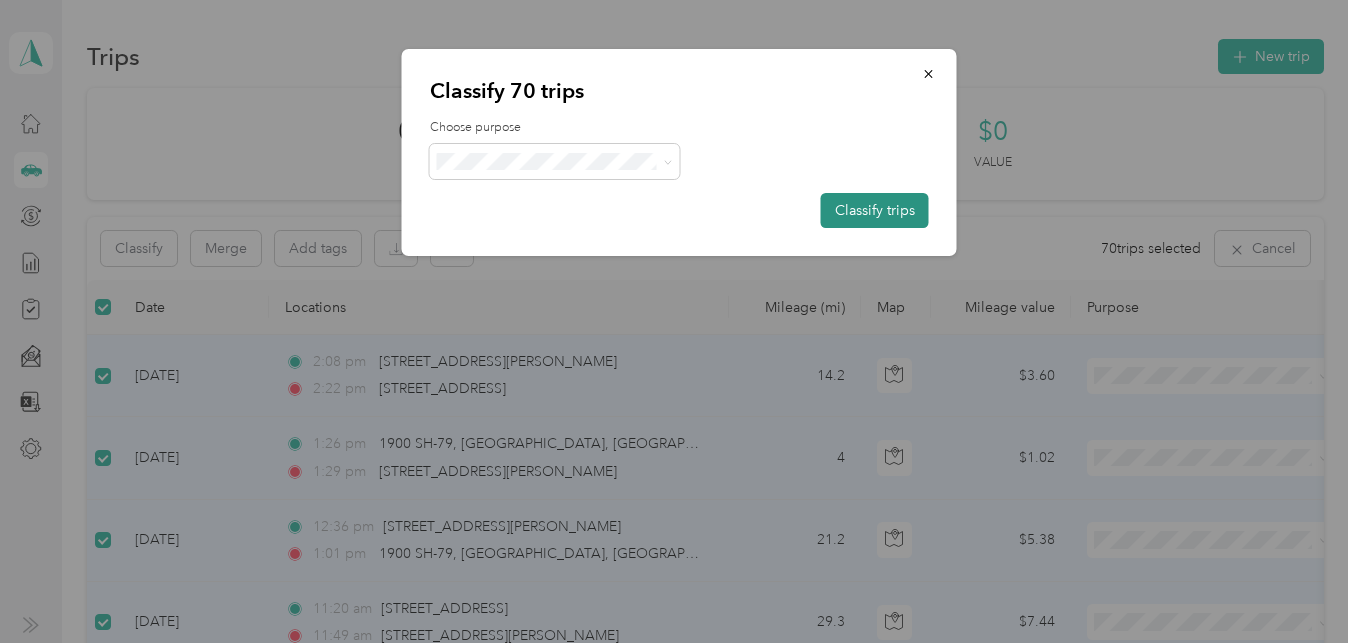 click on "Classify trips" at bounding box center (875, 210) 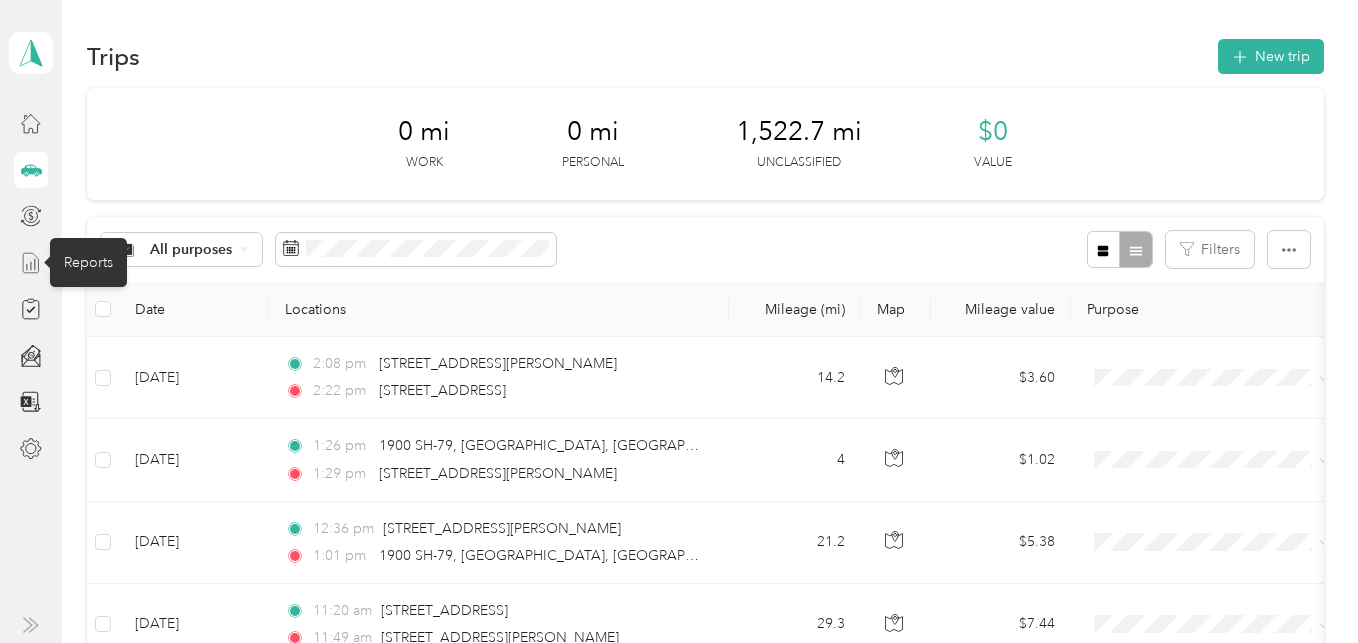 click 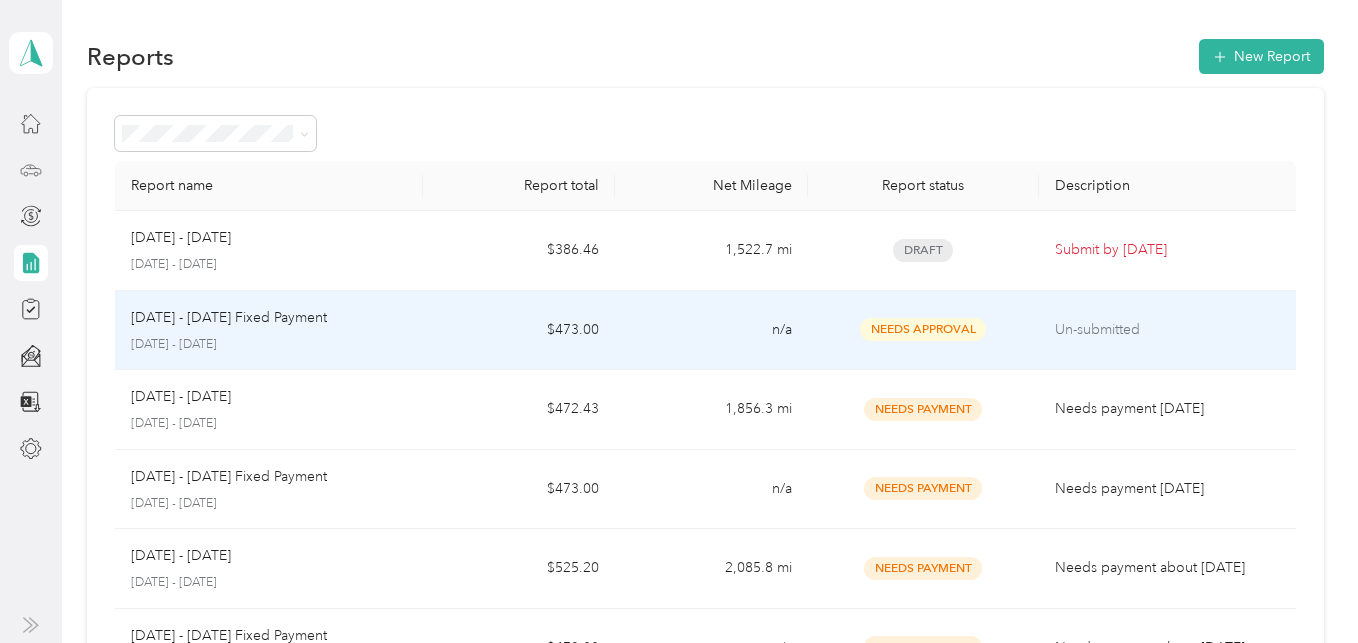 click on "Un-submitted" at bounding box center [1167, 330] 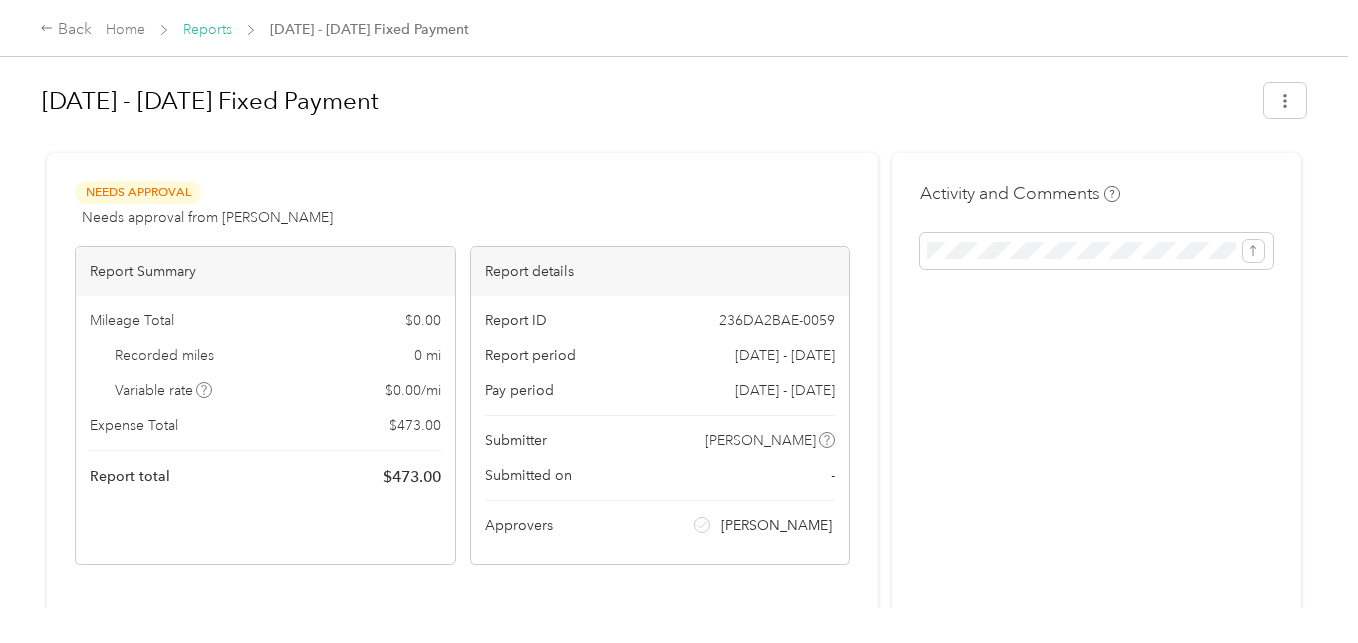 click on "Reports" at bounding box center (207, 29) 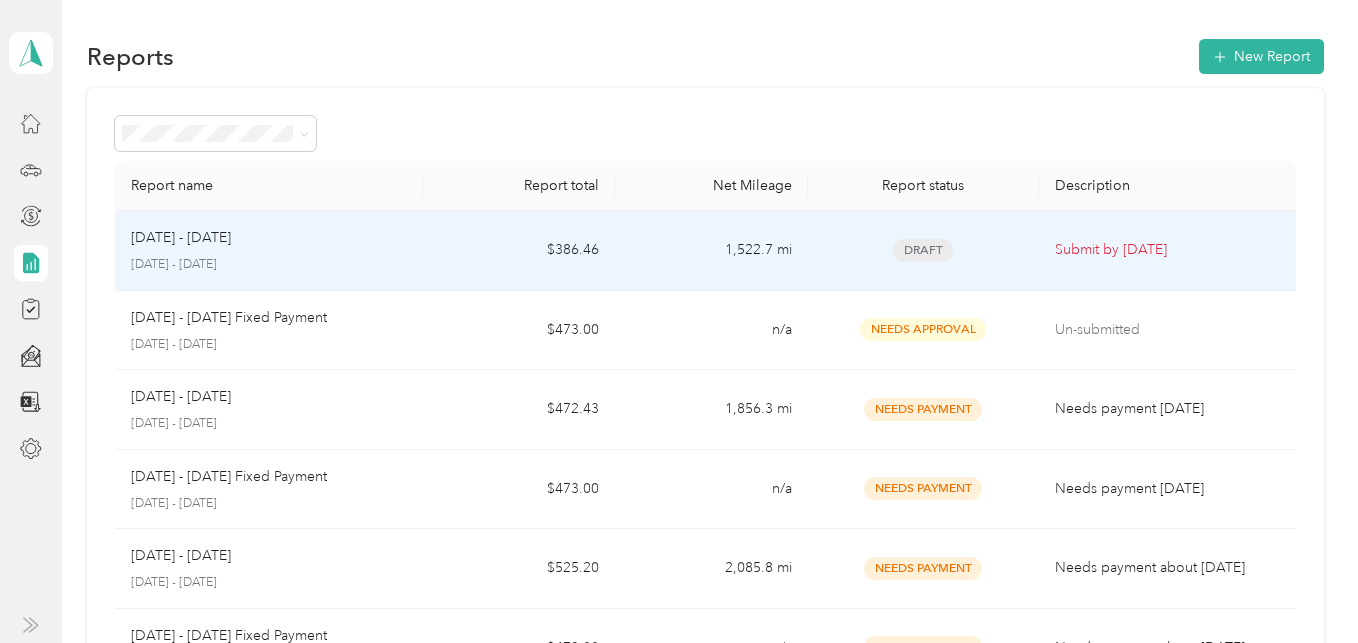 click on "Submit  by   [DATE]" at bounding box center [1167, 250] 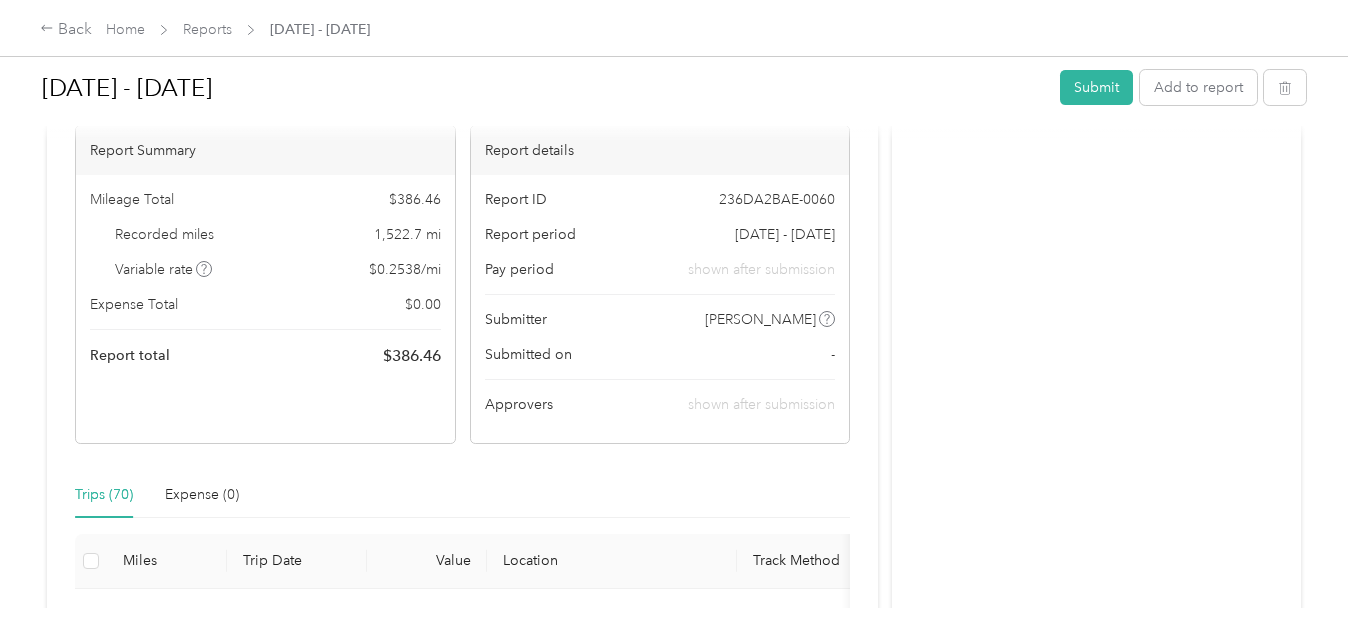 scroll, scrollTop: 0, scrollLeft: 0, axis: both 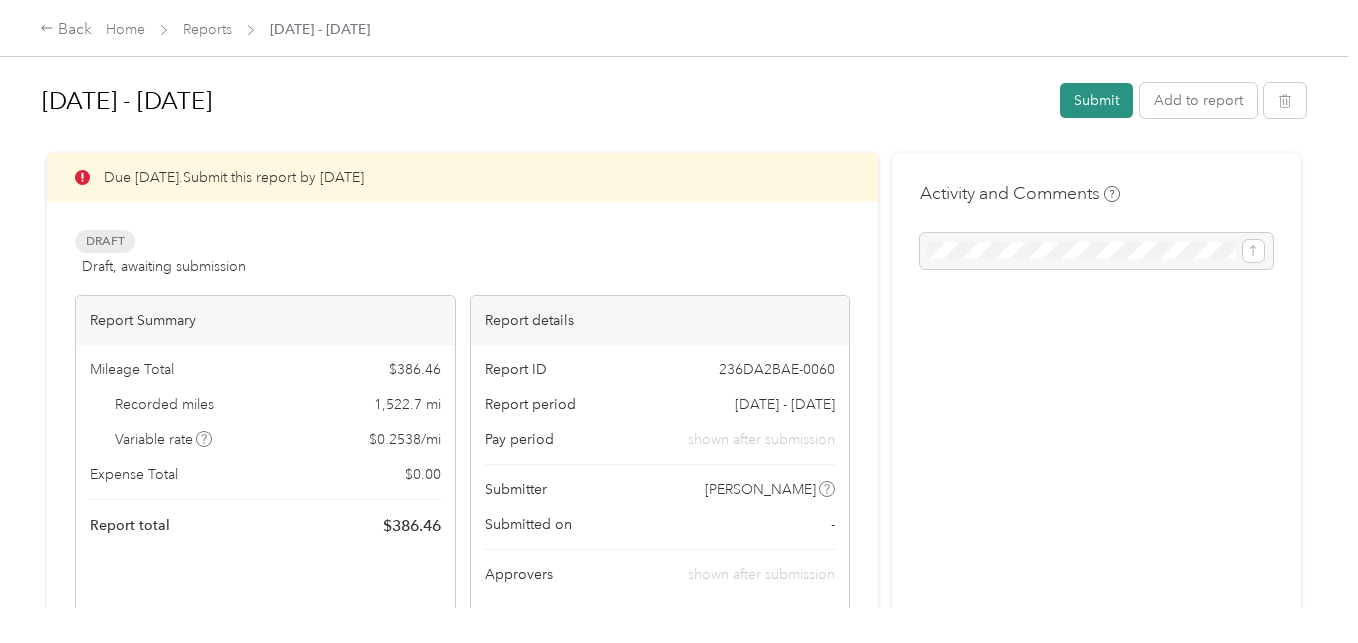 click on "Submit" at bounding box center [1096, 100] 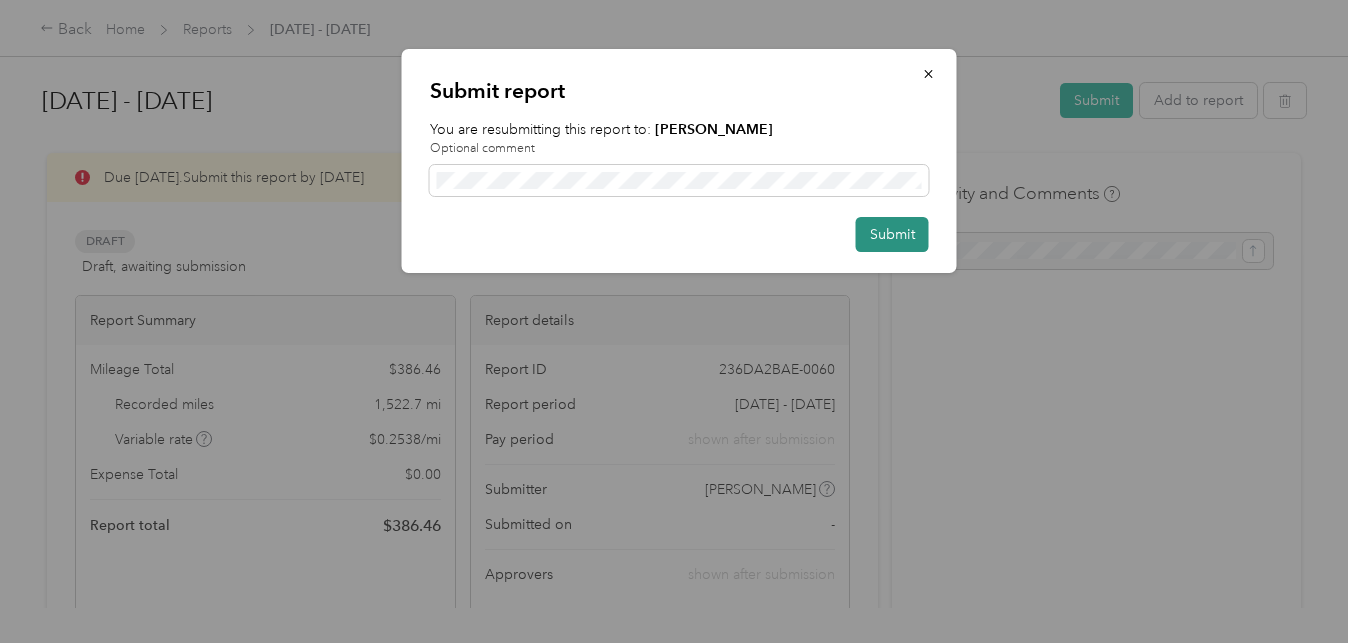 click on "Submit" at bounding box center [892, 234] 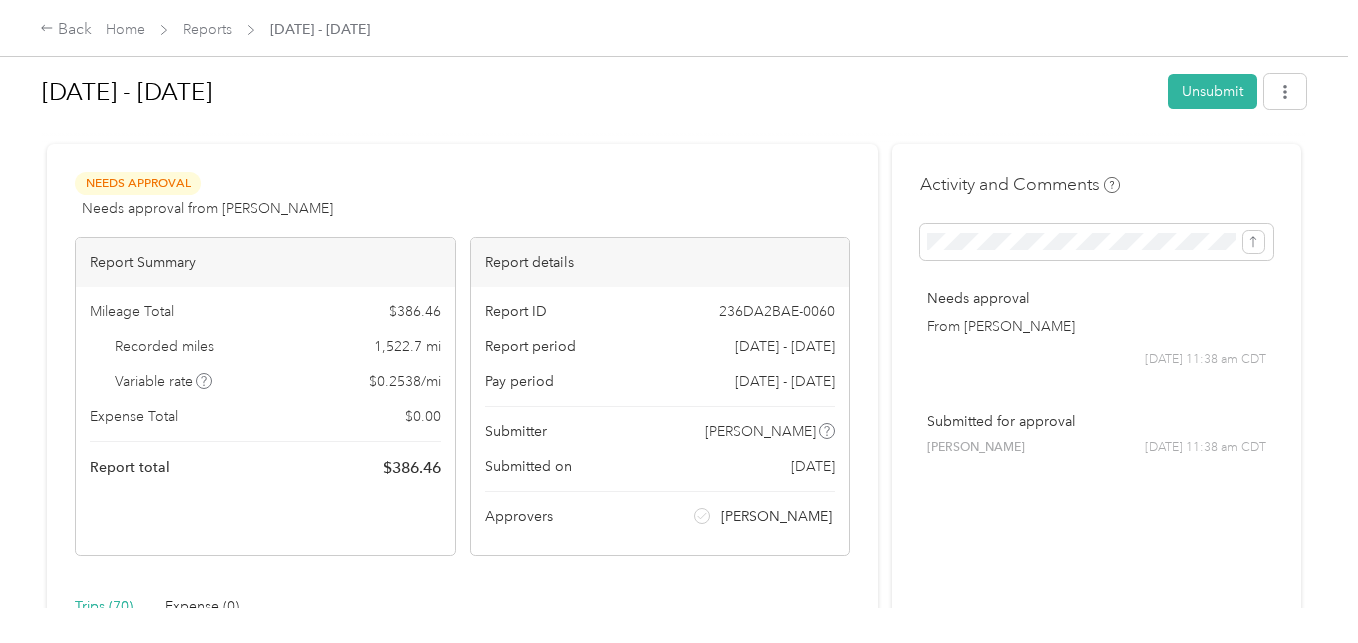 scroll, scrollTop: 0, scrollLeft: 0, axis: both 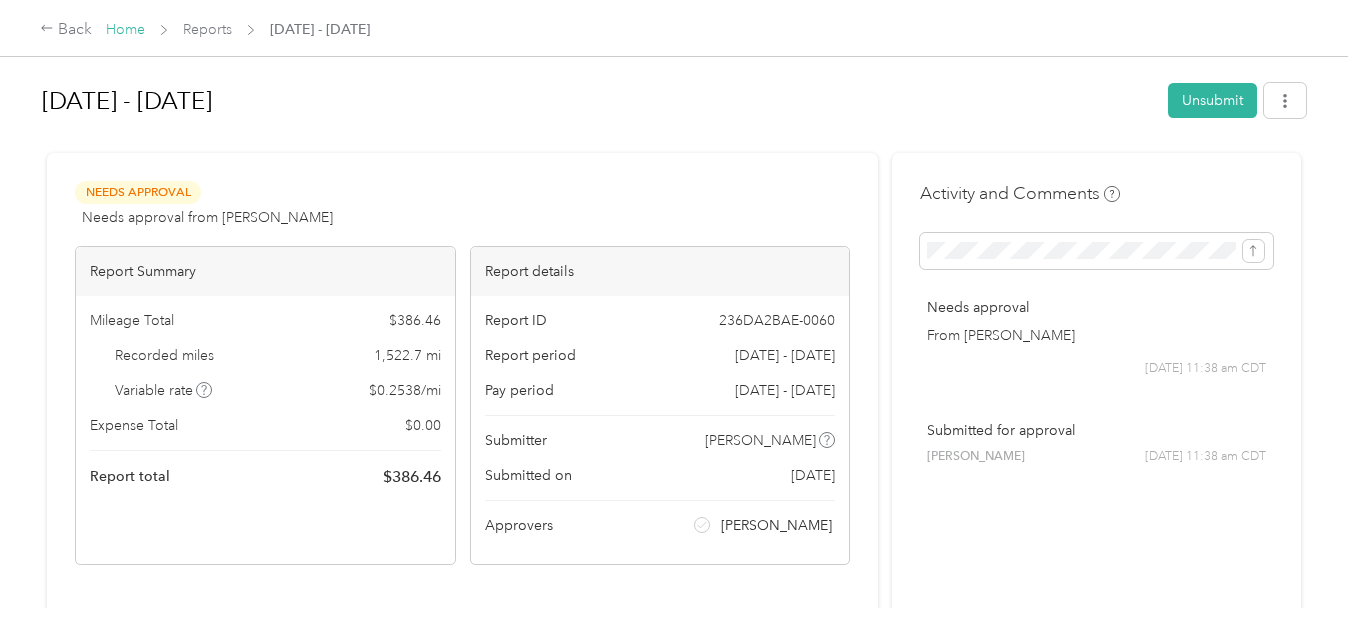 click on "Home" at bounding box center (125, 29) 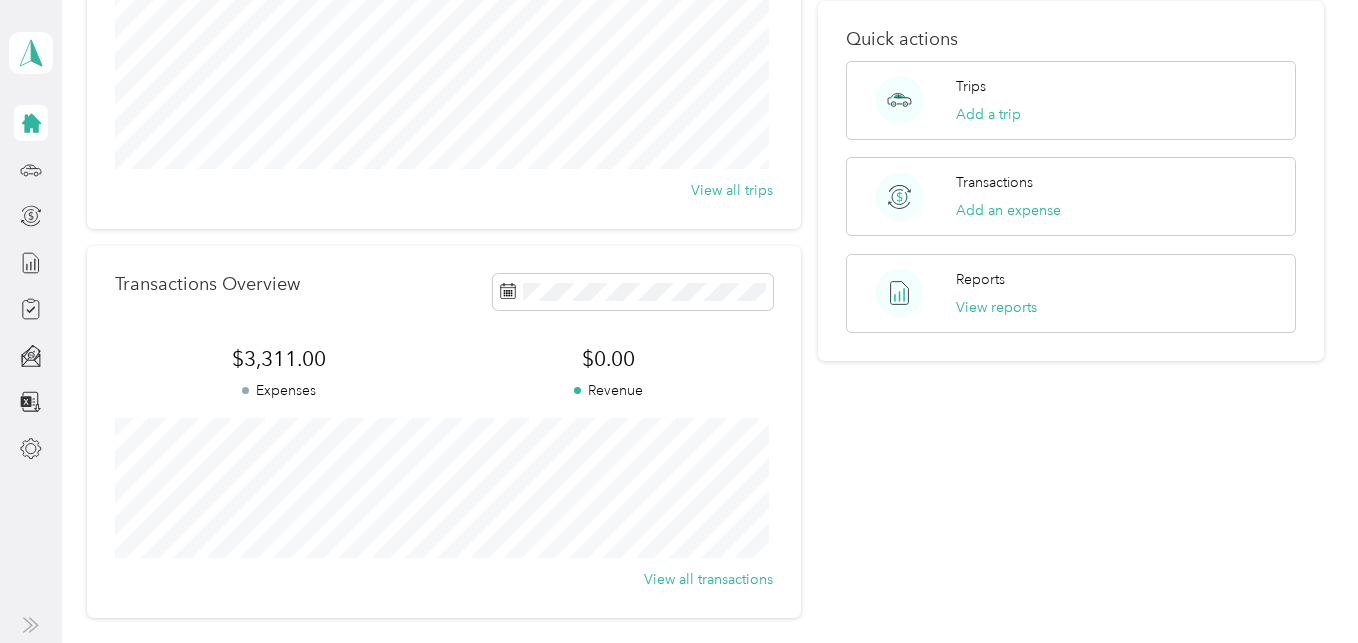 scroll, scrollTop: 0, scrollLeft: 0, axis: both 